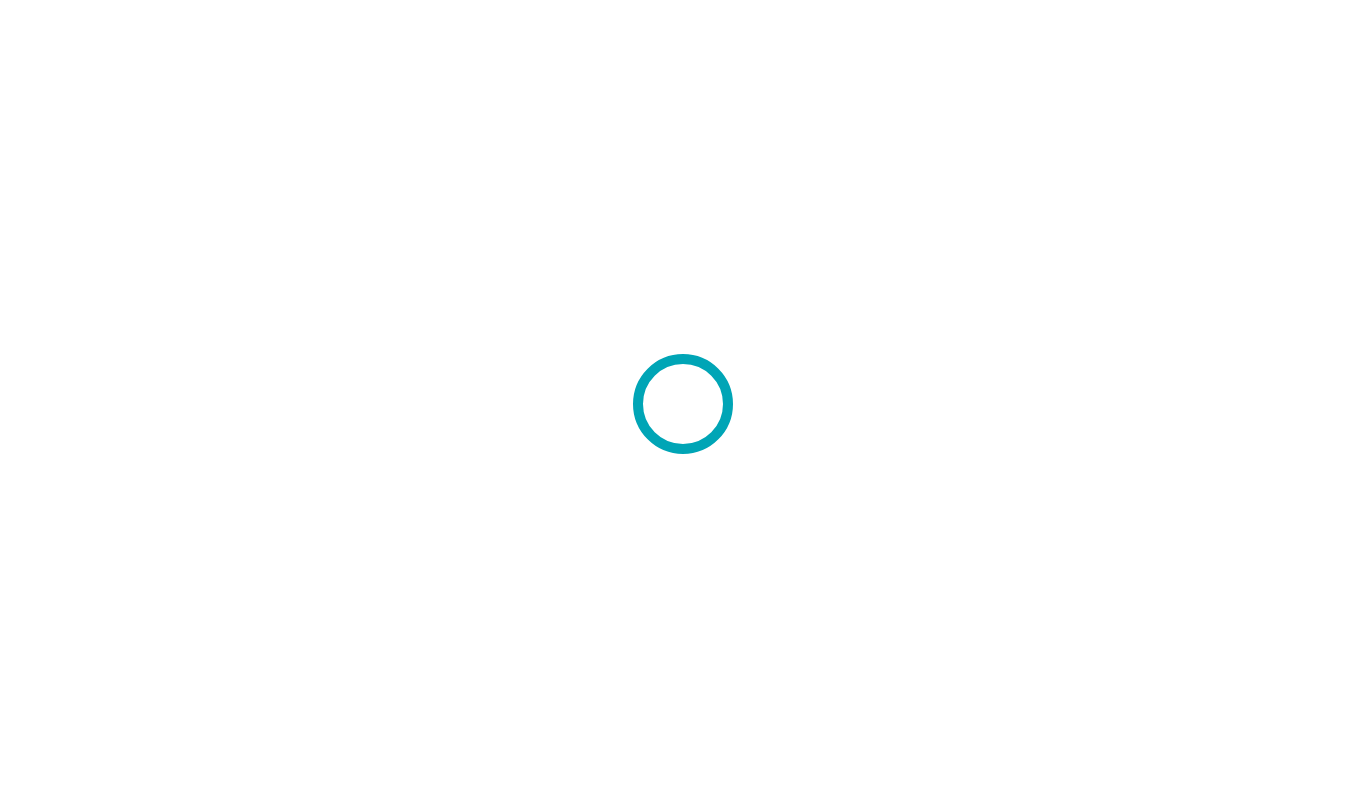 scroll, scrollTop: 0, scrollLeft: 0, axis: both 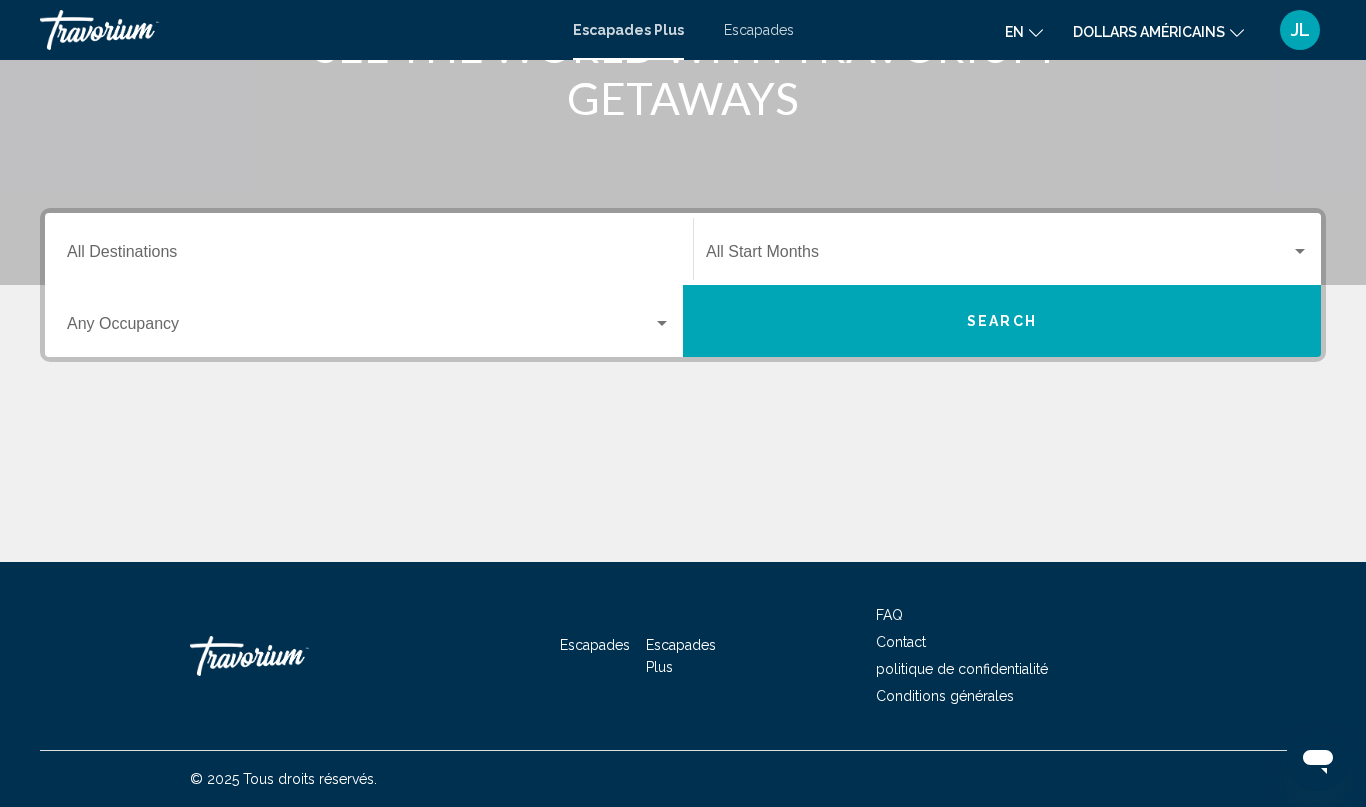 click at bounding box center [360, 328] 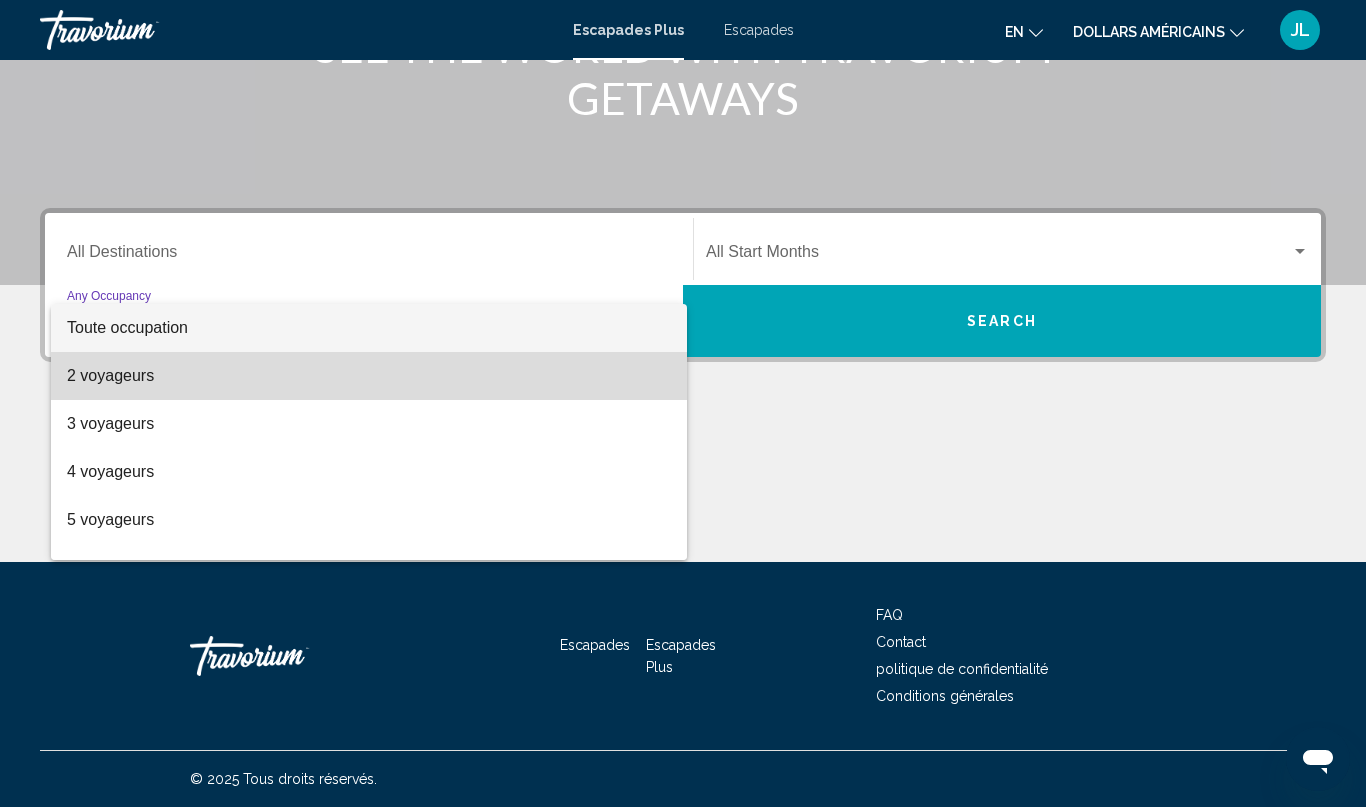 click on "2 voyageurs" at bounding box center [110, 375] 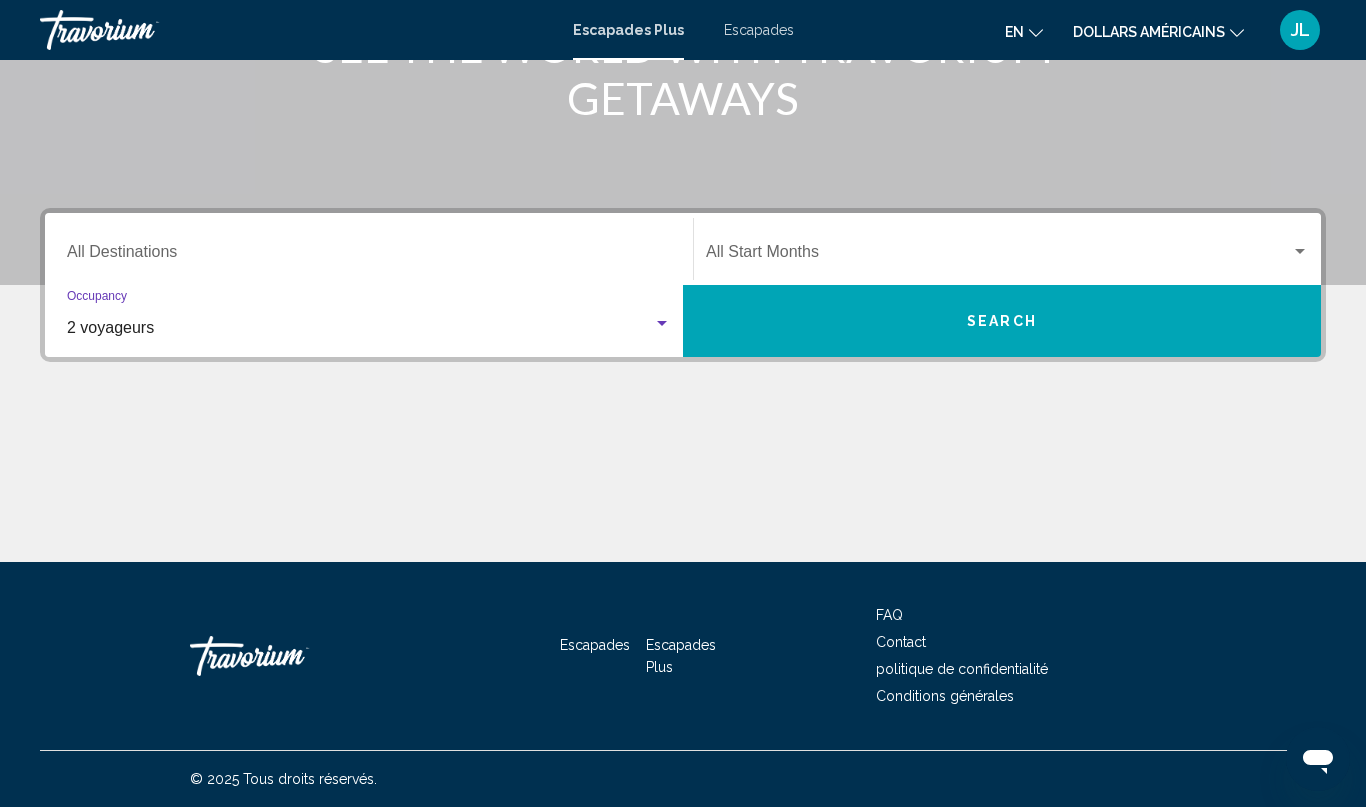 click at bounding box center (998, 256) 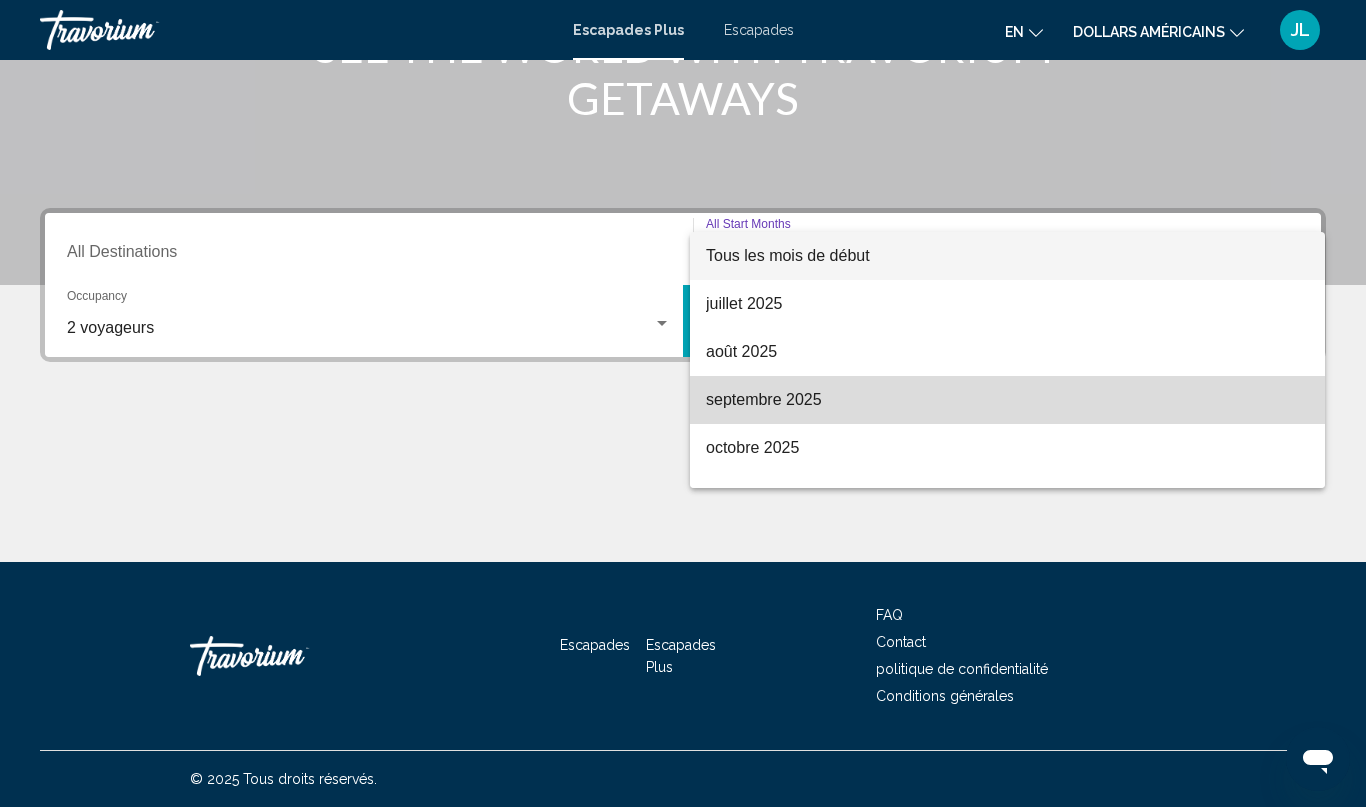 click on "septembre 2025" at bounding box center [764, 399] 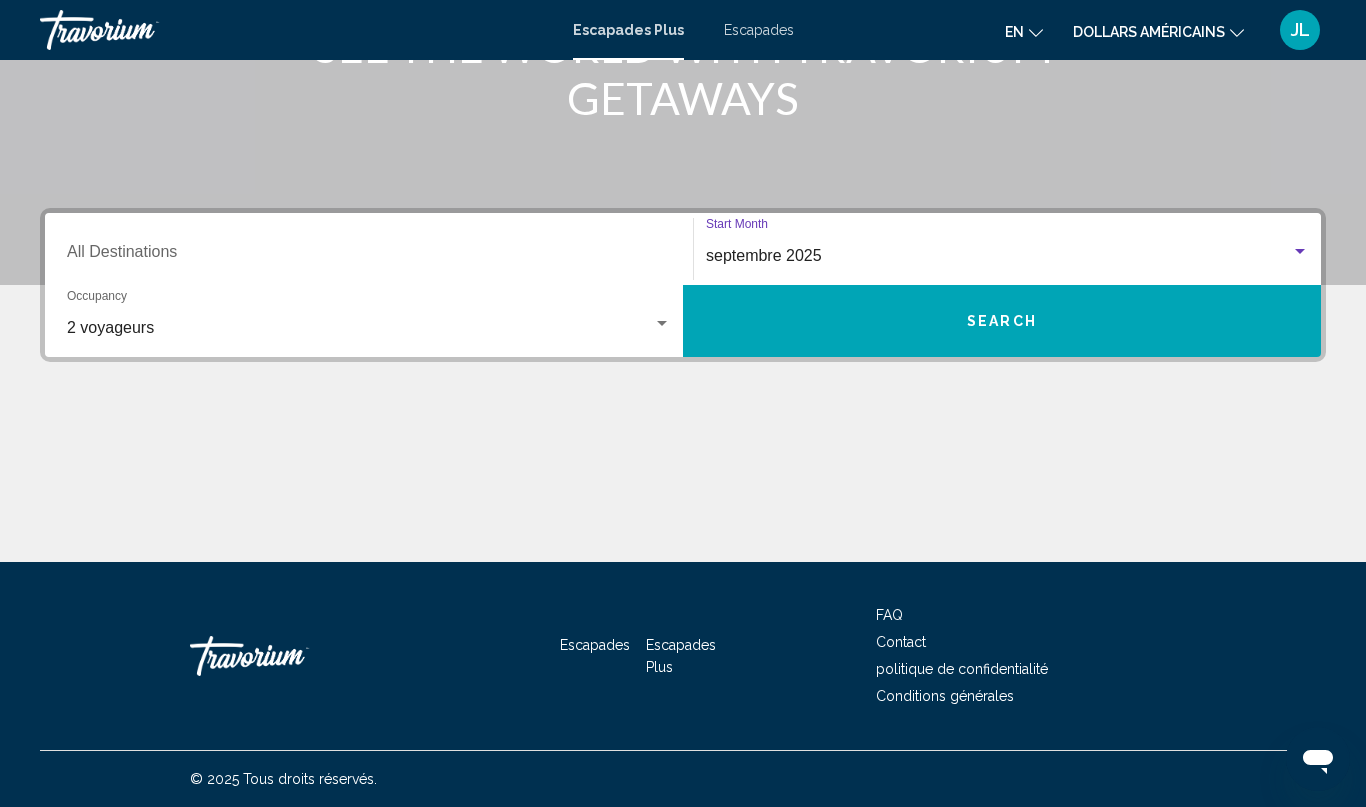 click on "Search" at bounding box center [1002, 322] 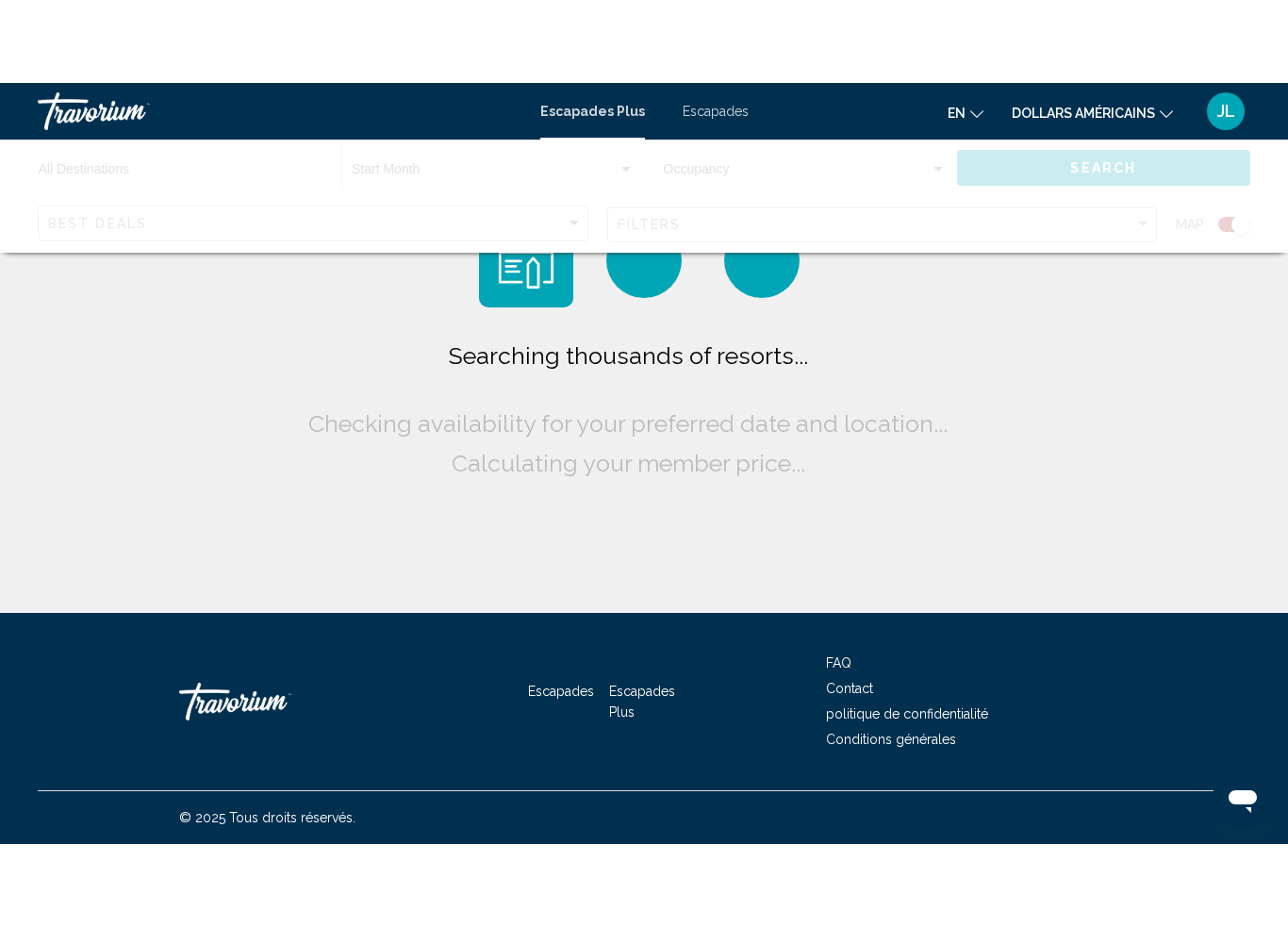 scroll, scrollTop: 0, scrollLeft: 0, axis: both 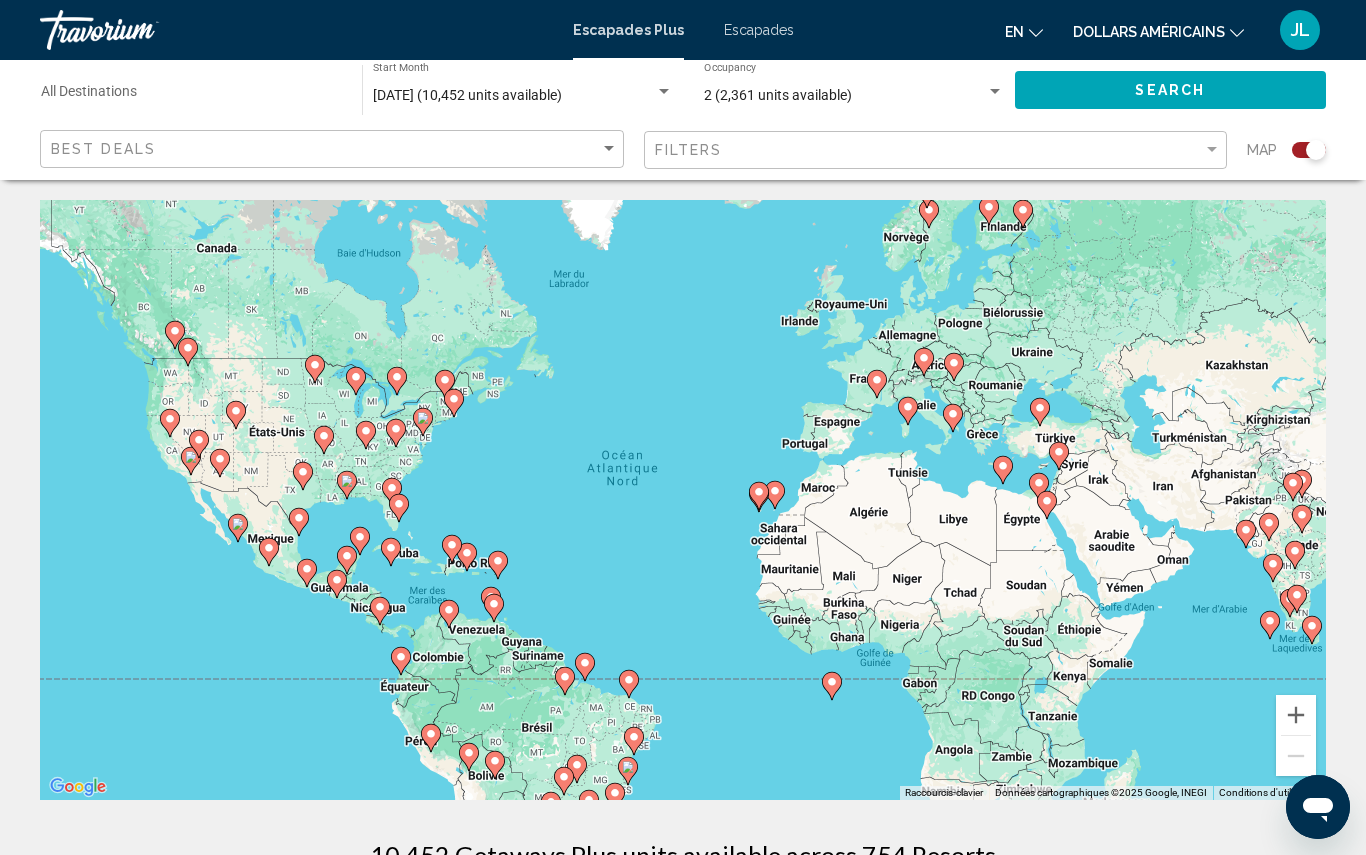 click on "en
English Español Français Italiano Português русский" 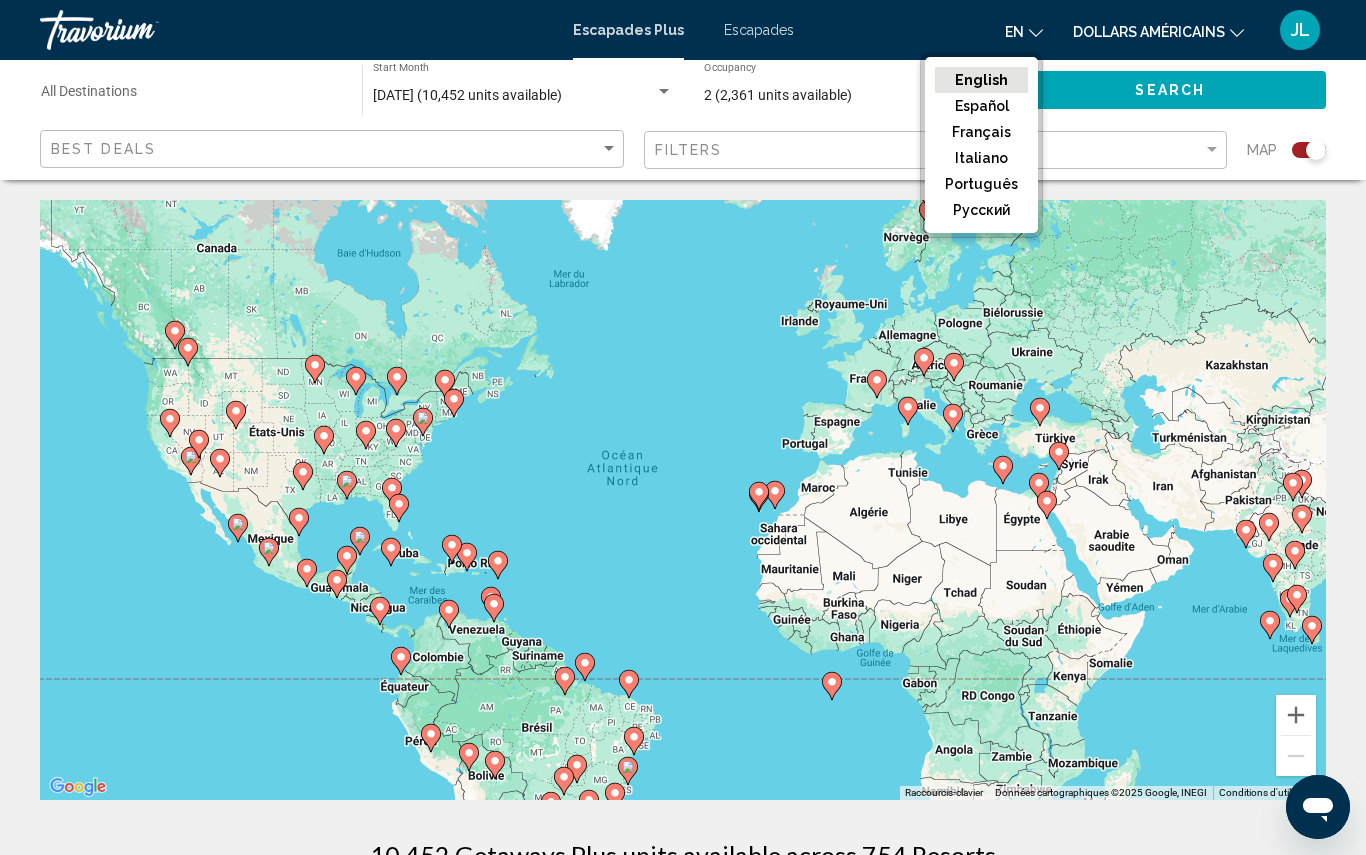 click on "Français" 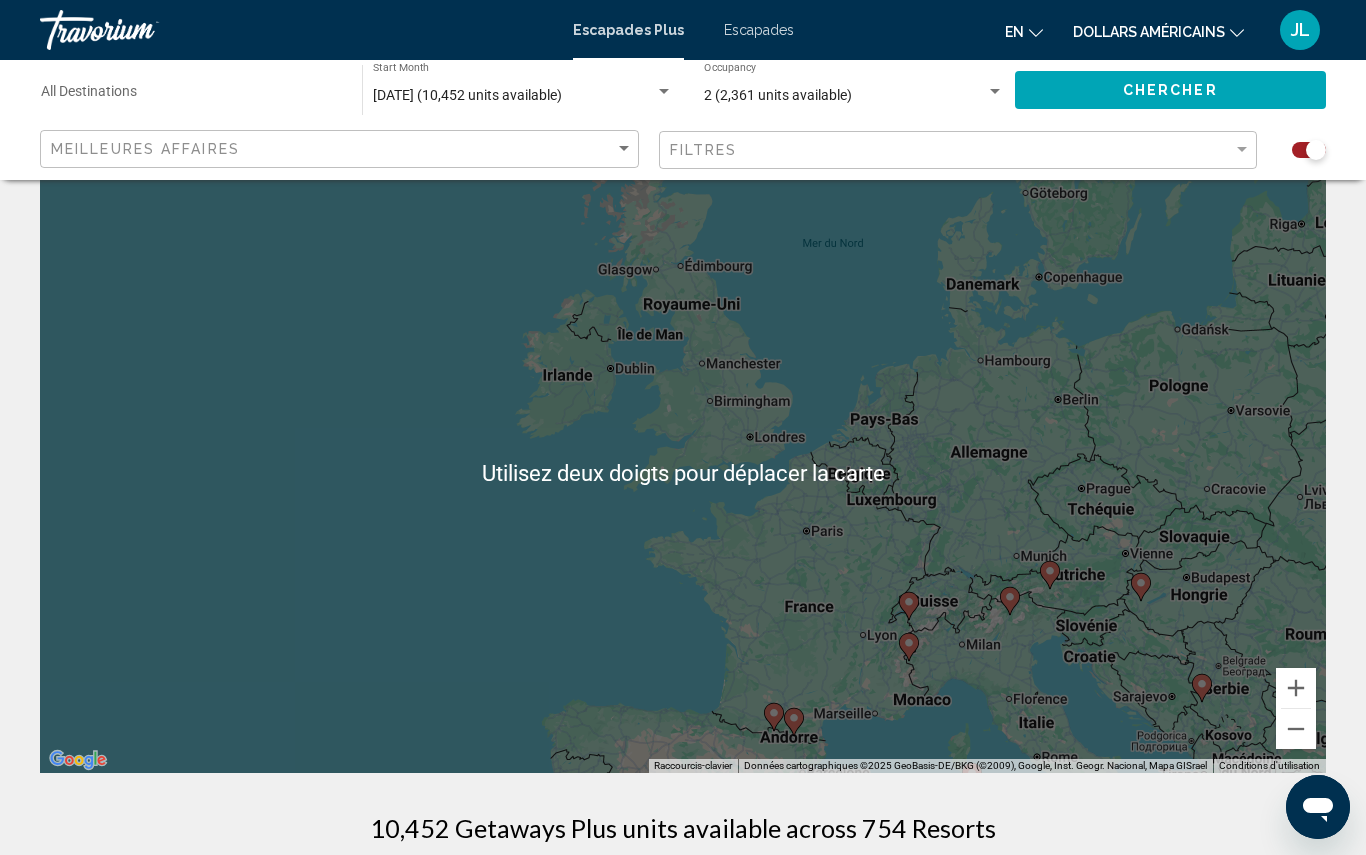 scroll, scrollTop: 0, scrollLeft: 0, axis: both 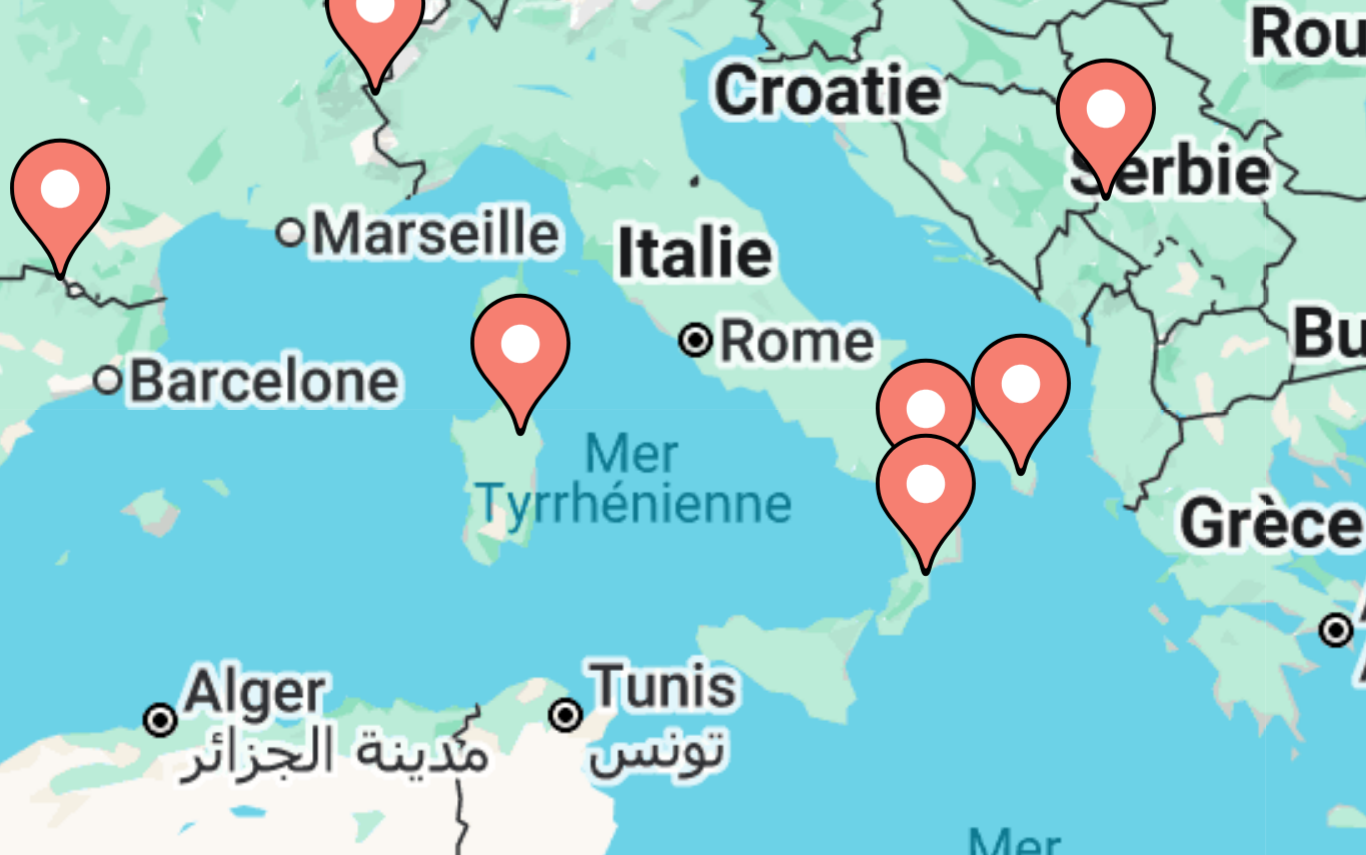 type on "**********" 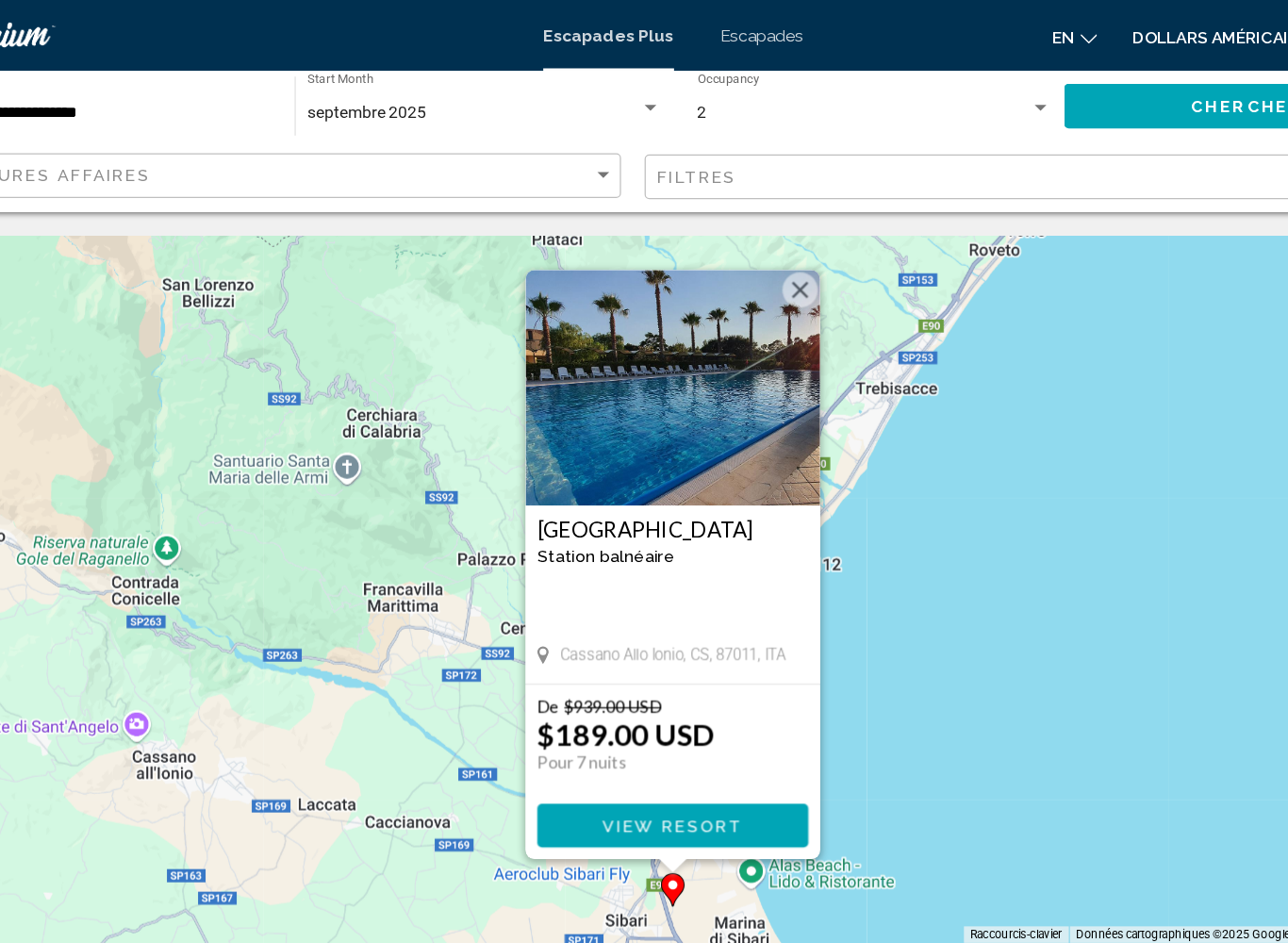 click on "View Resort" at bounding box center [643, 661] 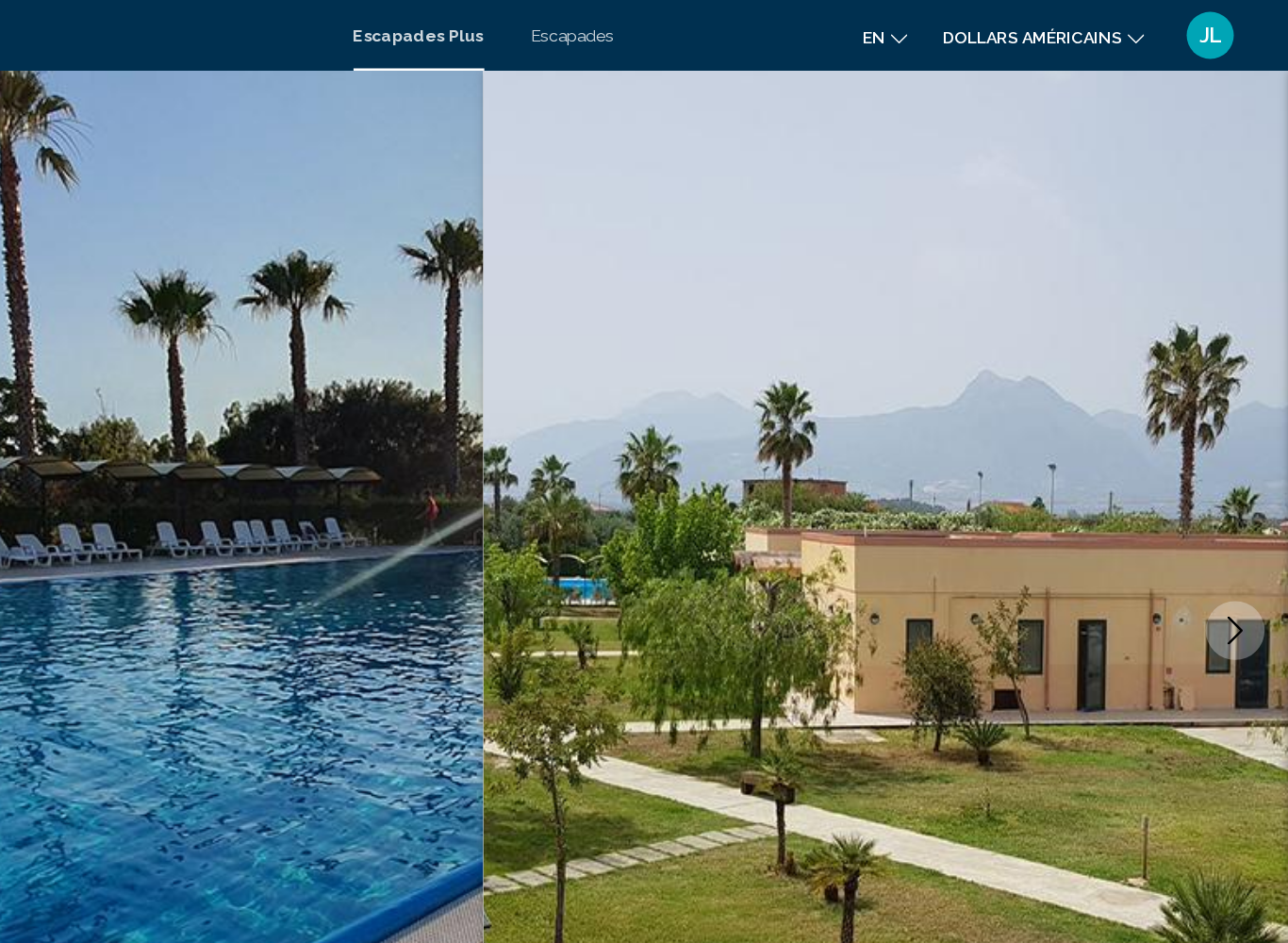 click 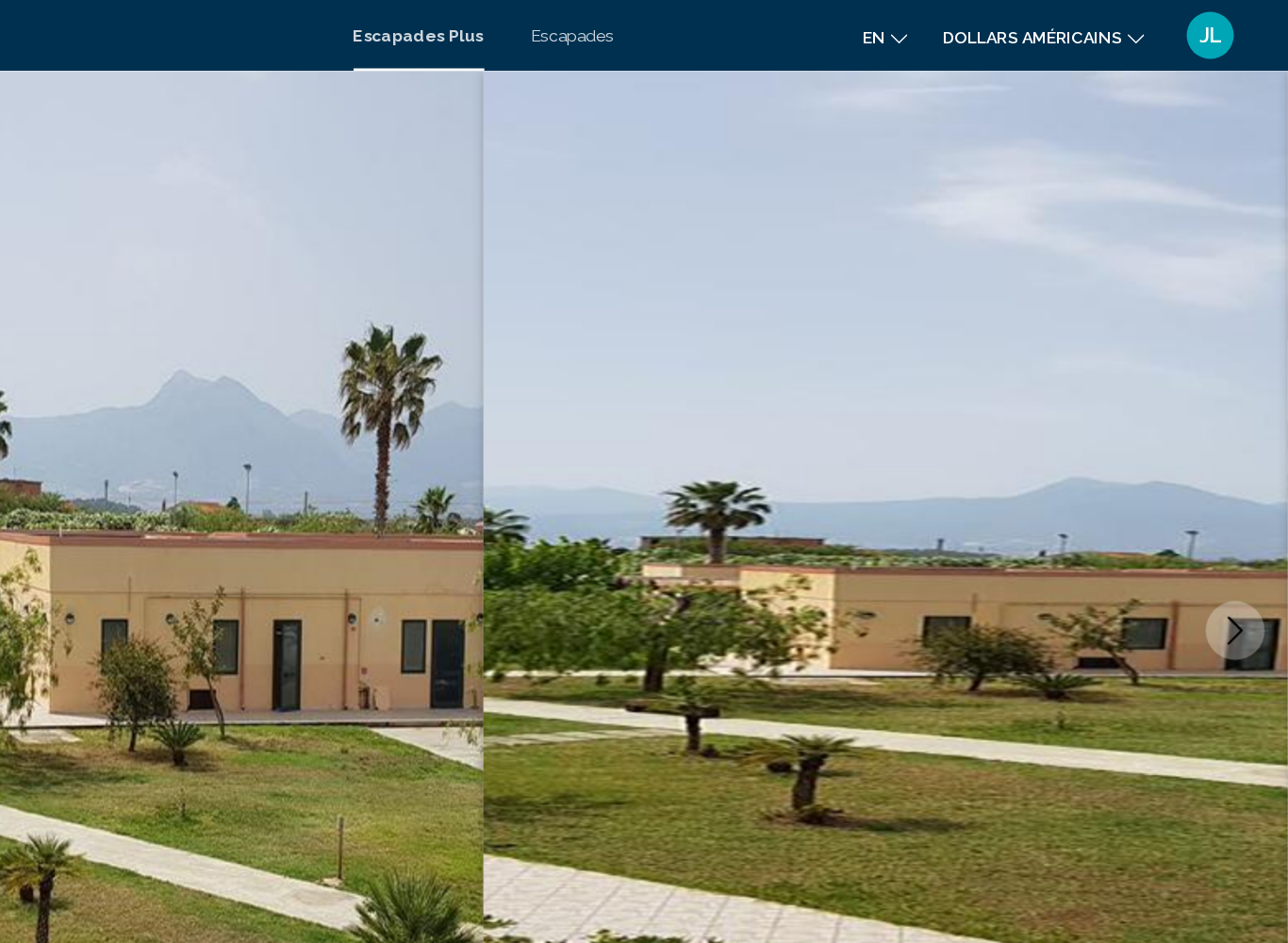 click 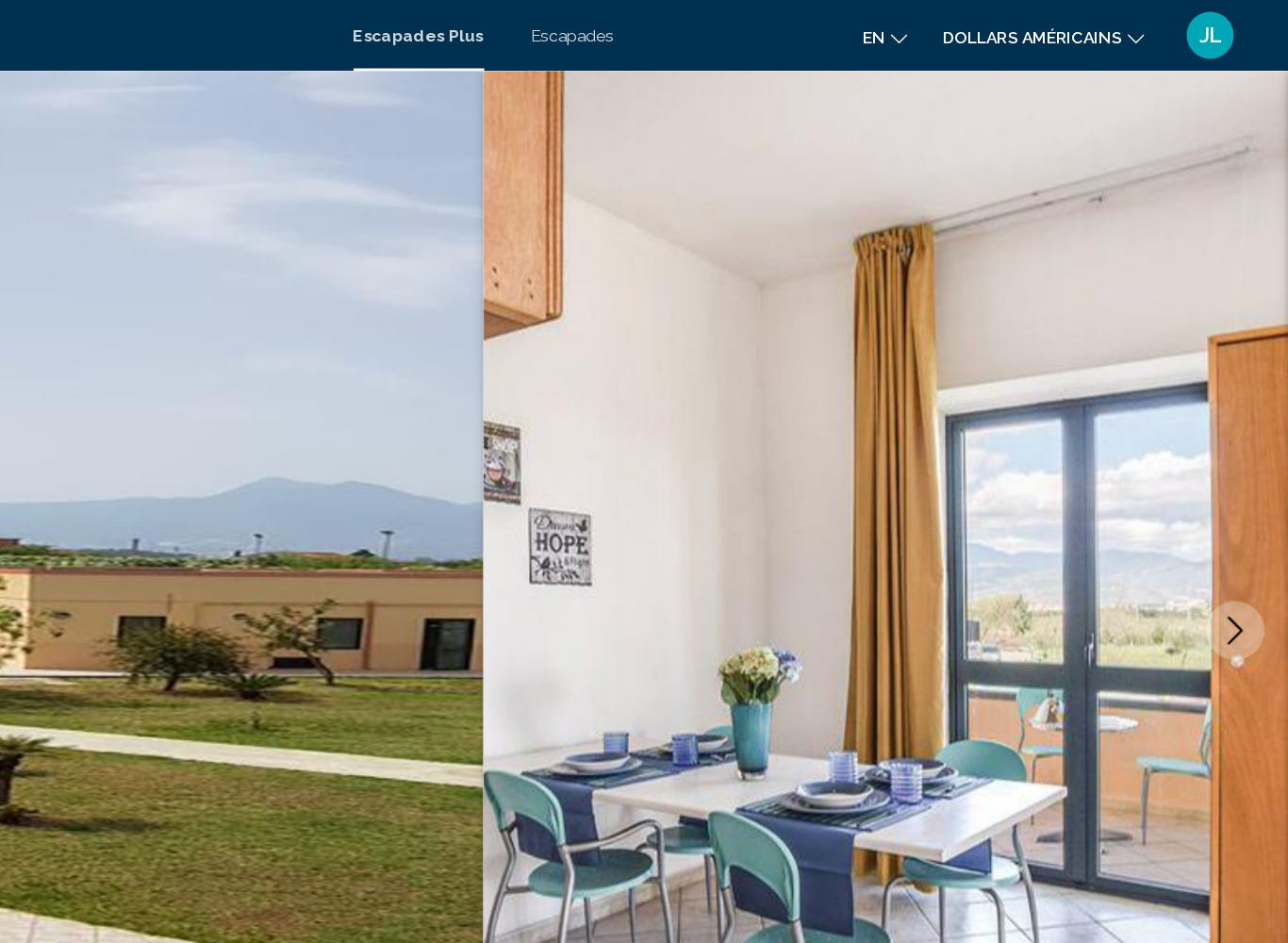 click 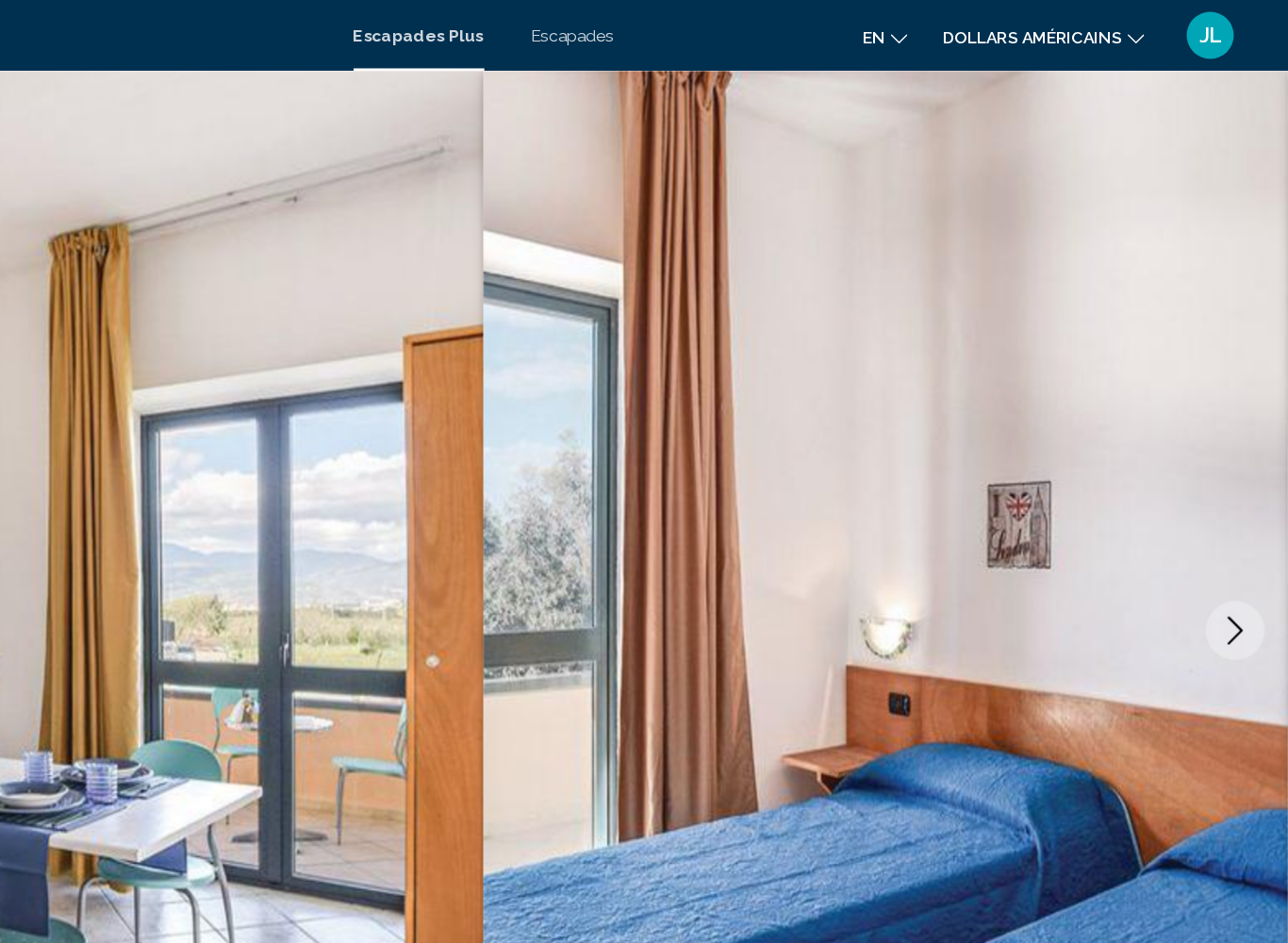 click at bounding box center (1246, 505) 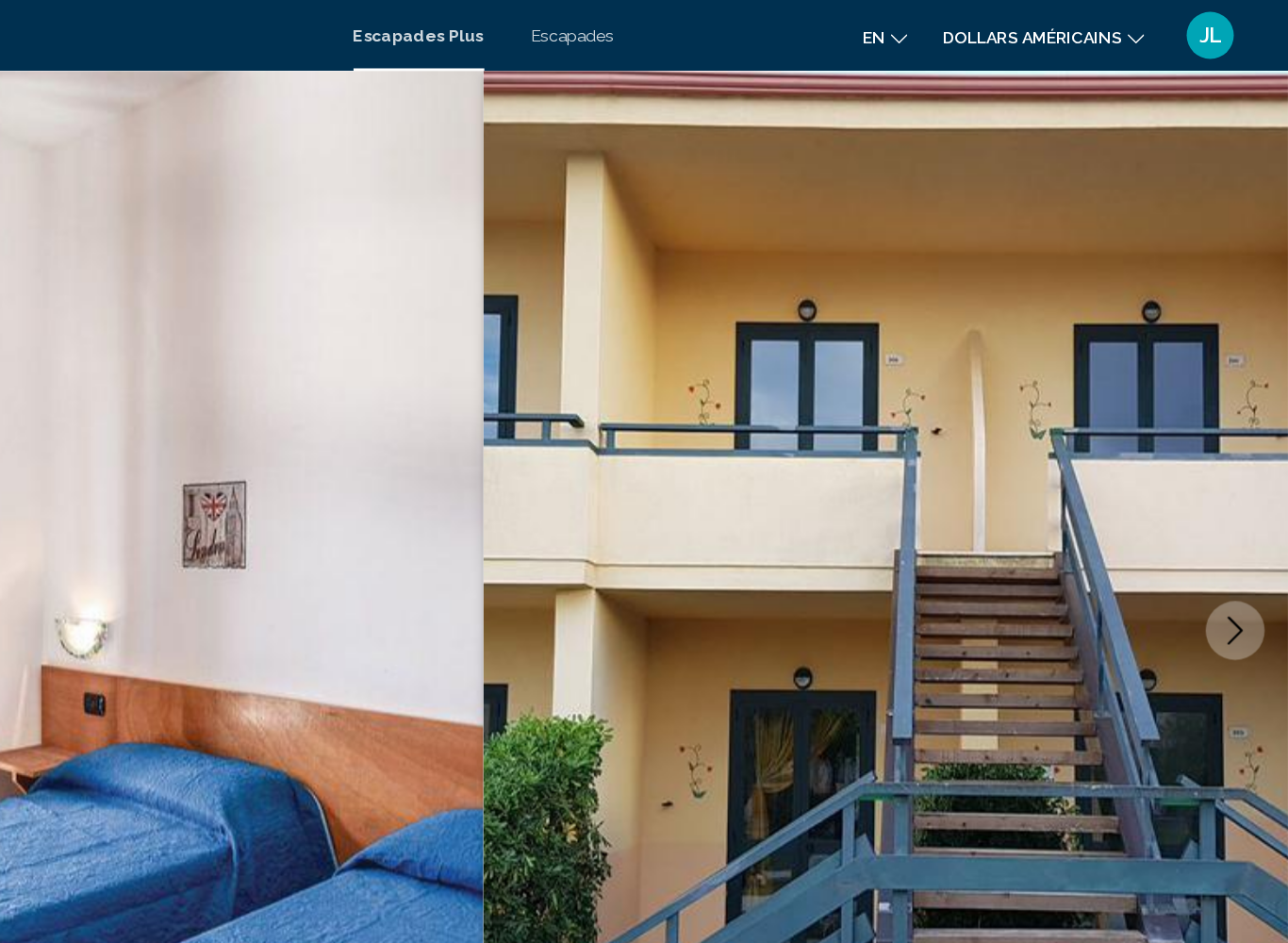 click 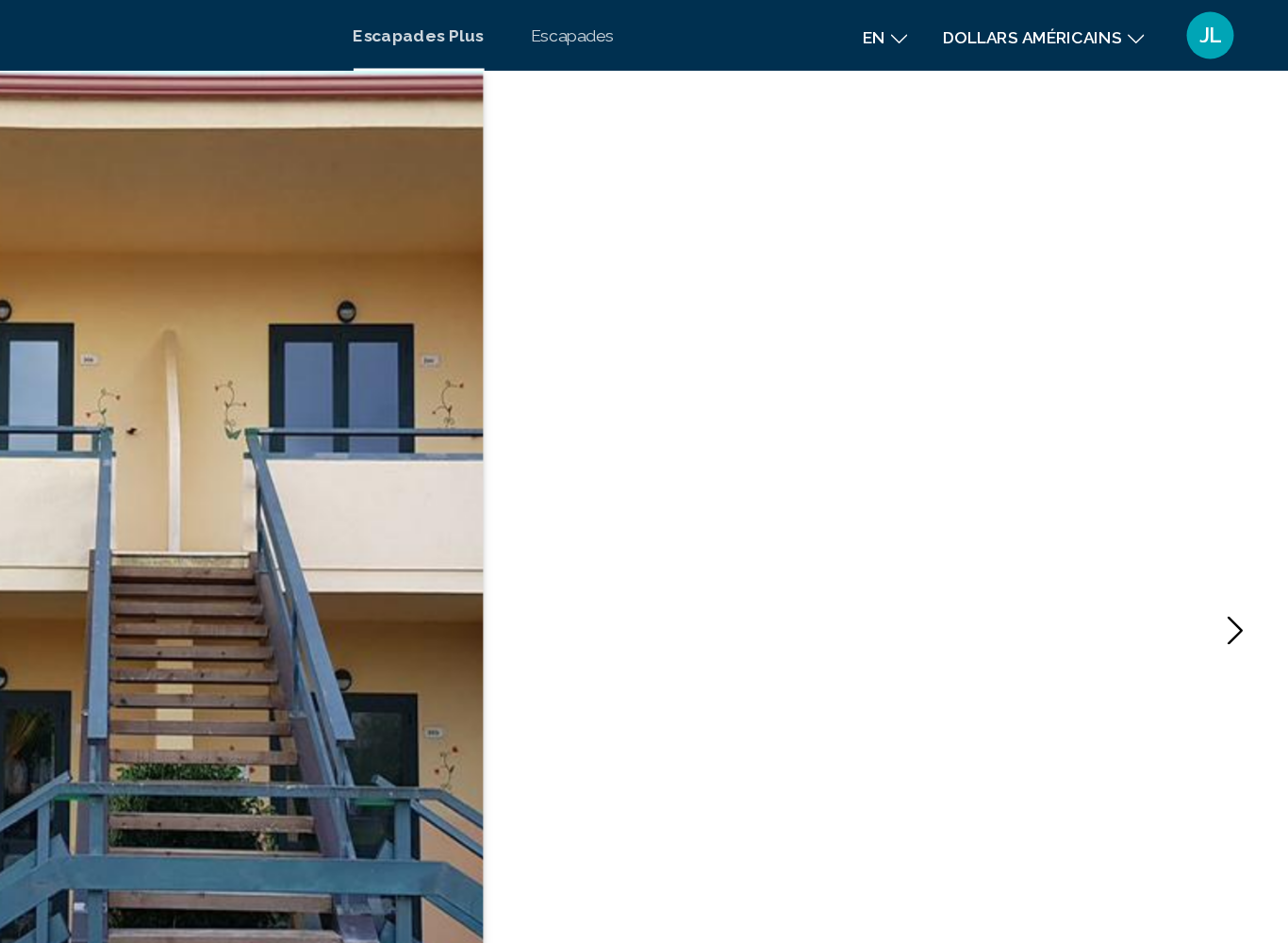 click 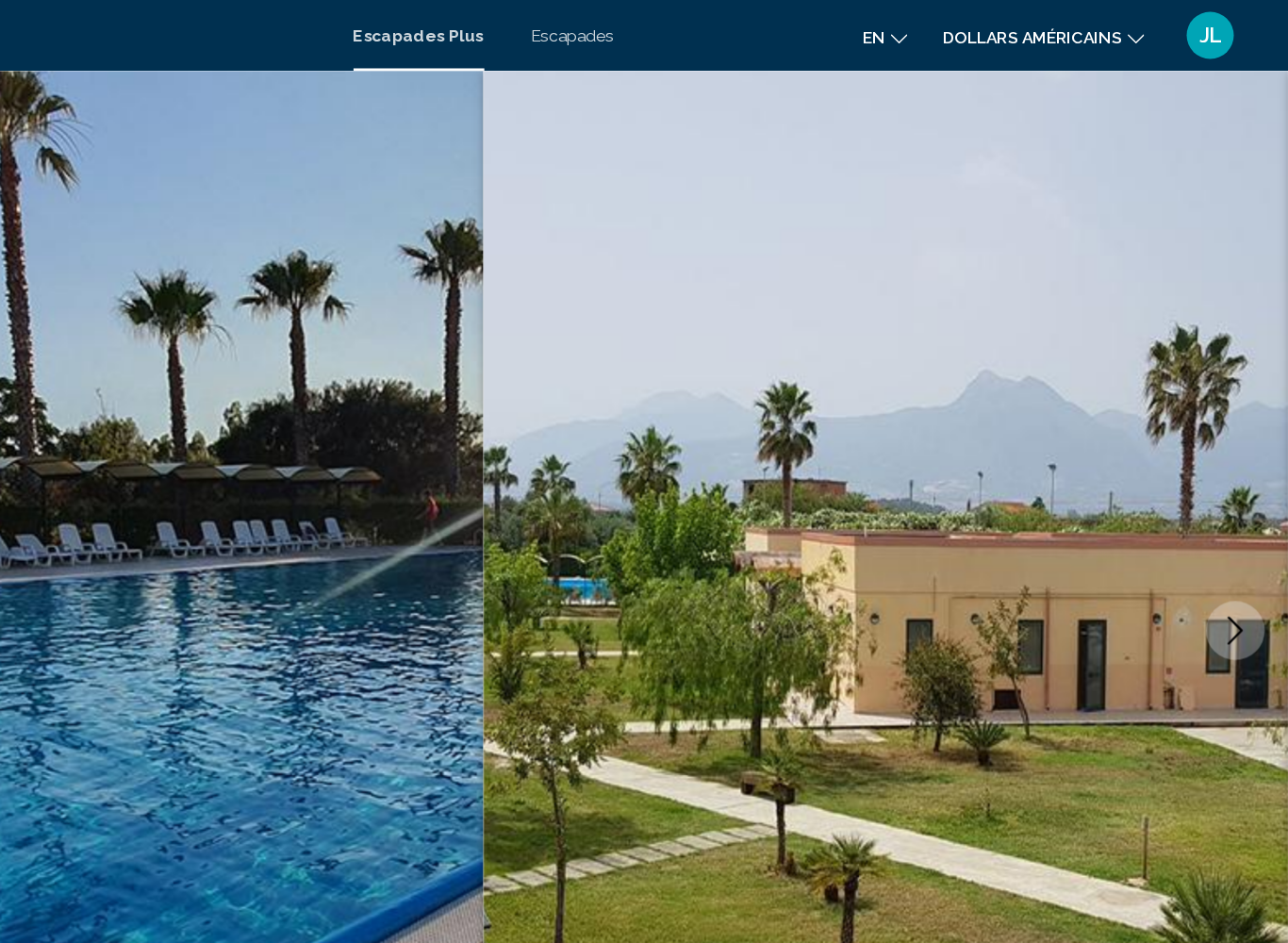 click on "Escapades" at bounding box center [716, 28] 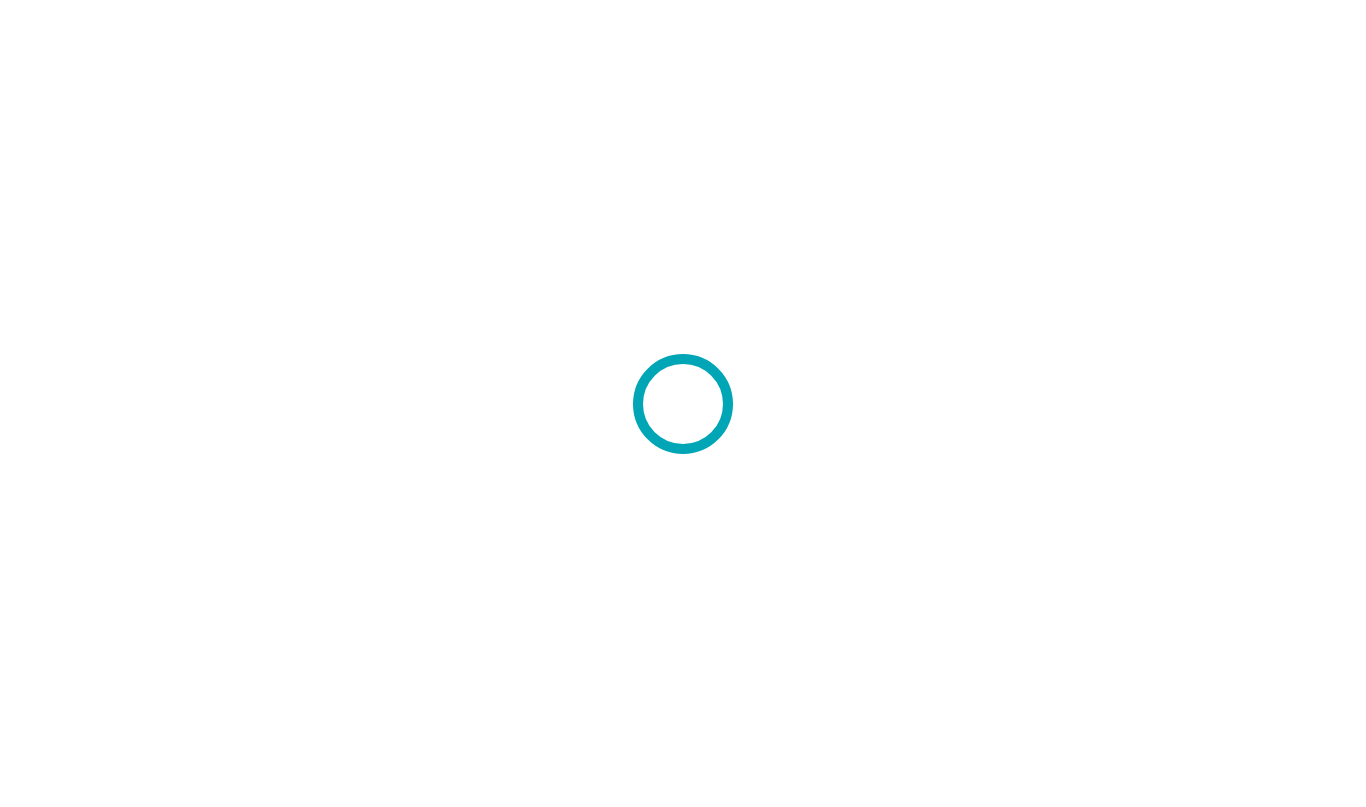scroll, scrollTop: 0, scrollLeft: 0, axis: both 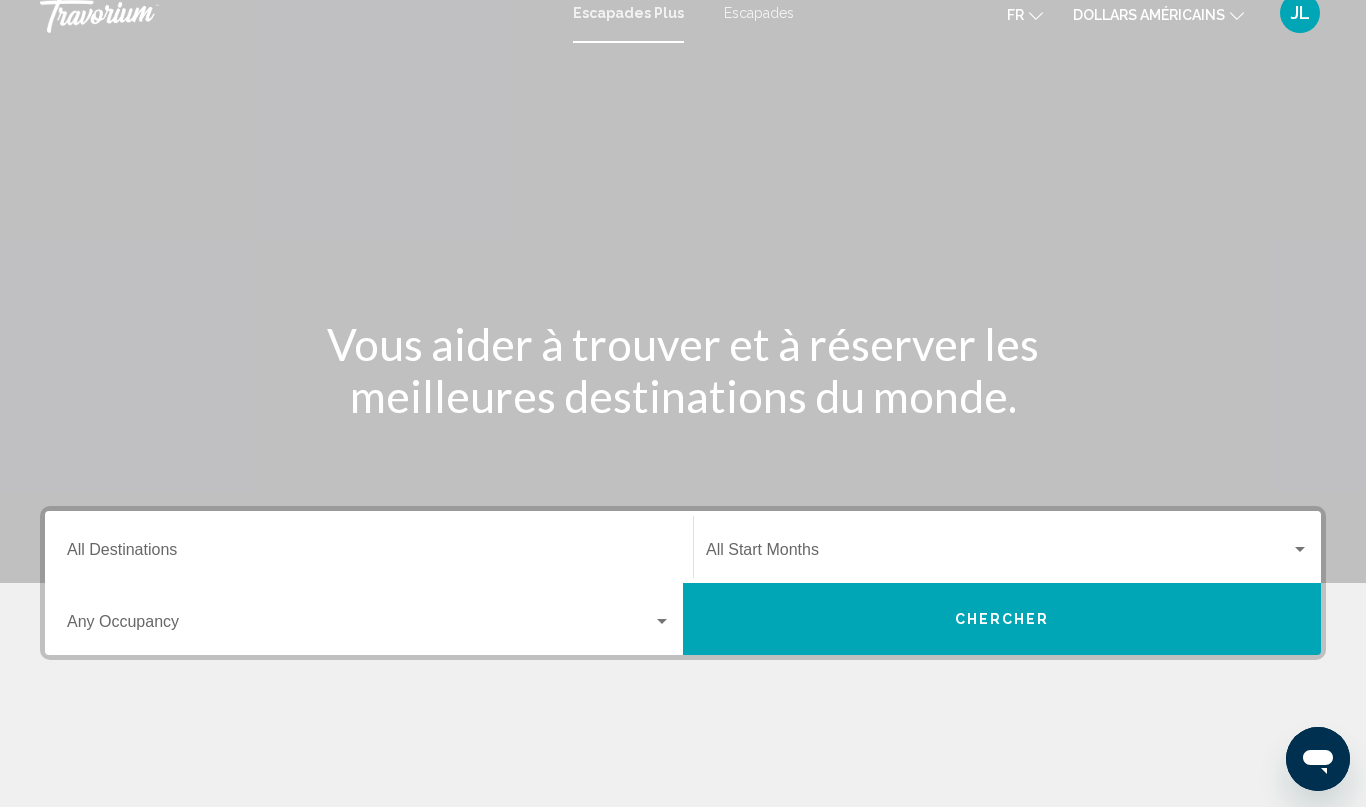click on "dollars américains" 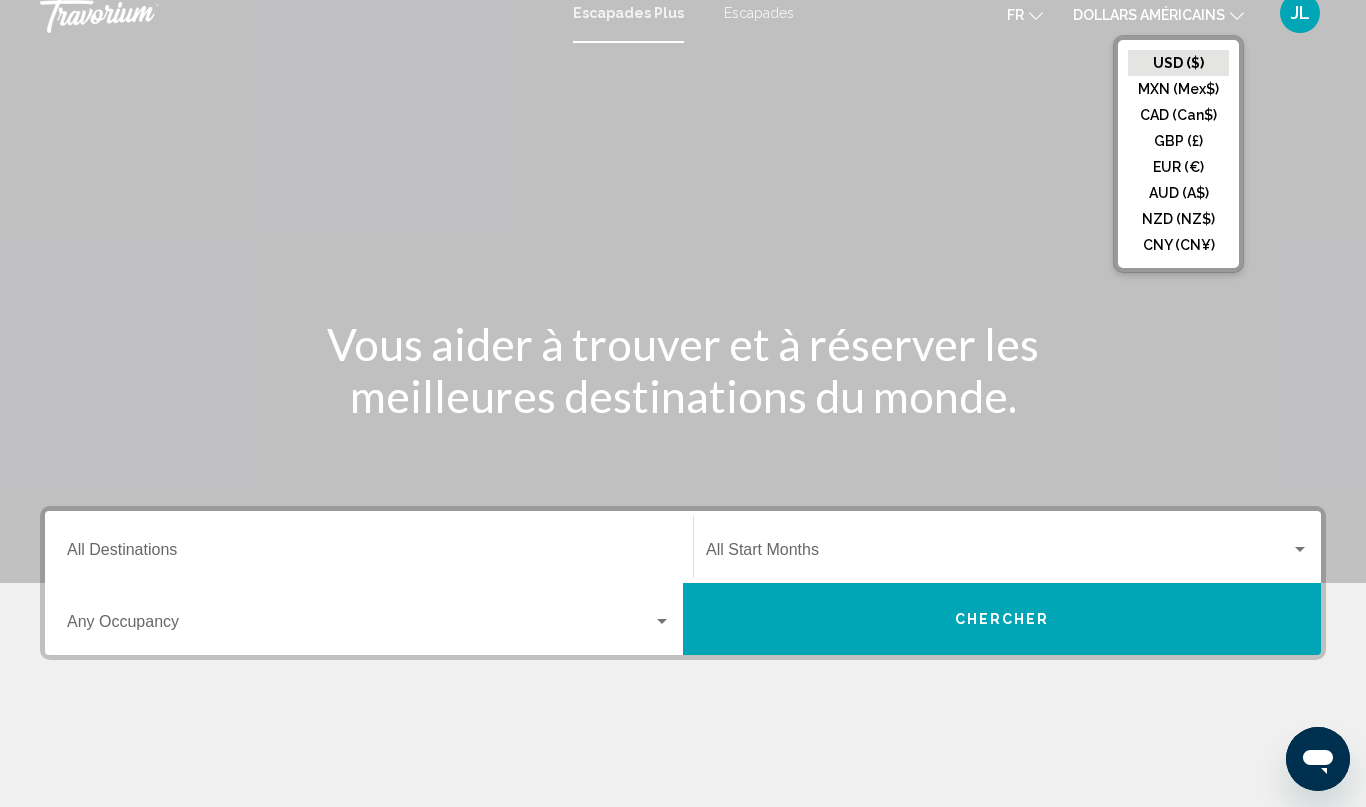 click on "CAD (Can$)" 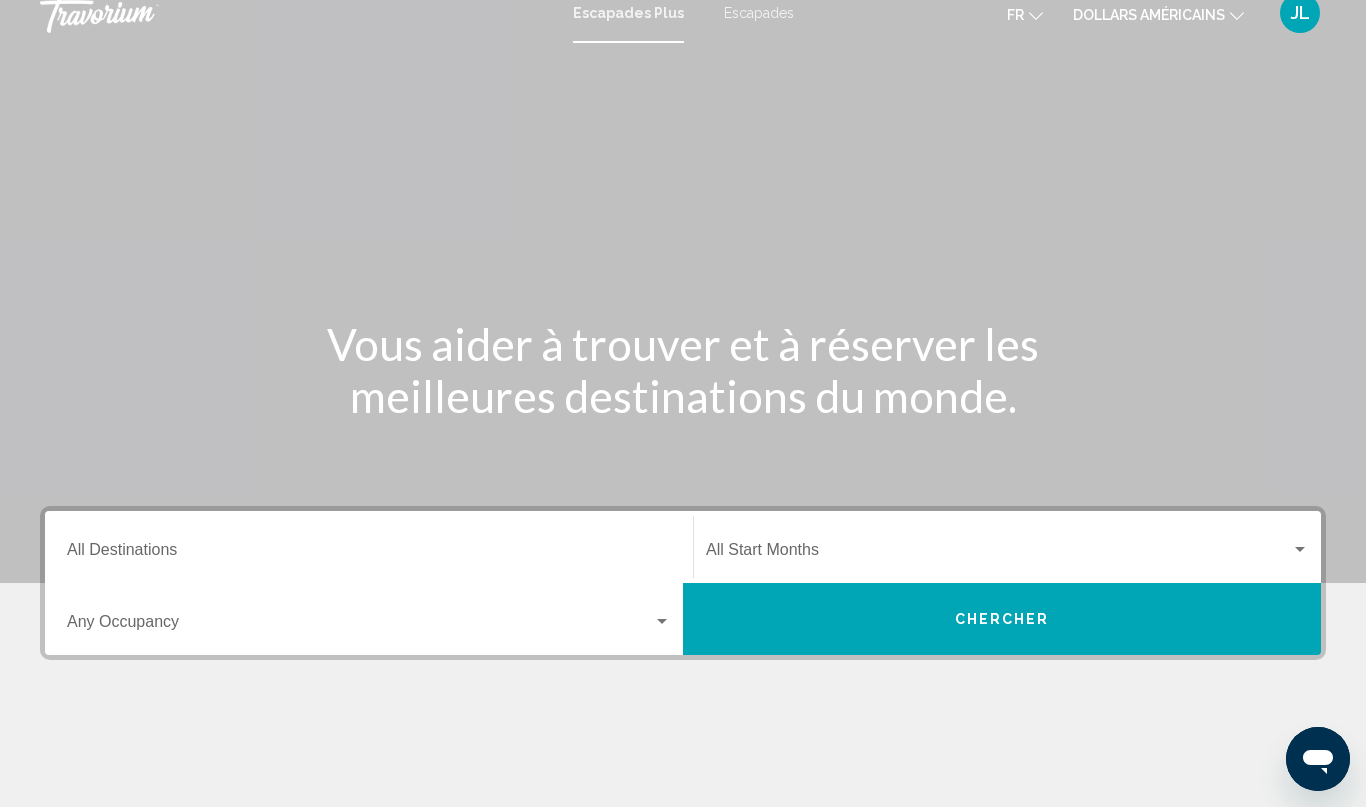 click on "dollars américains" 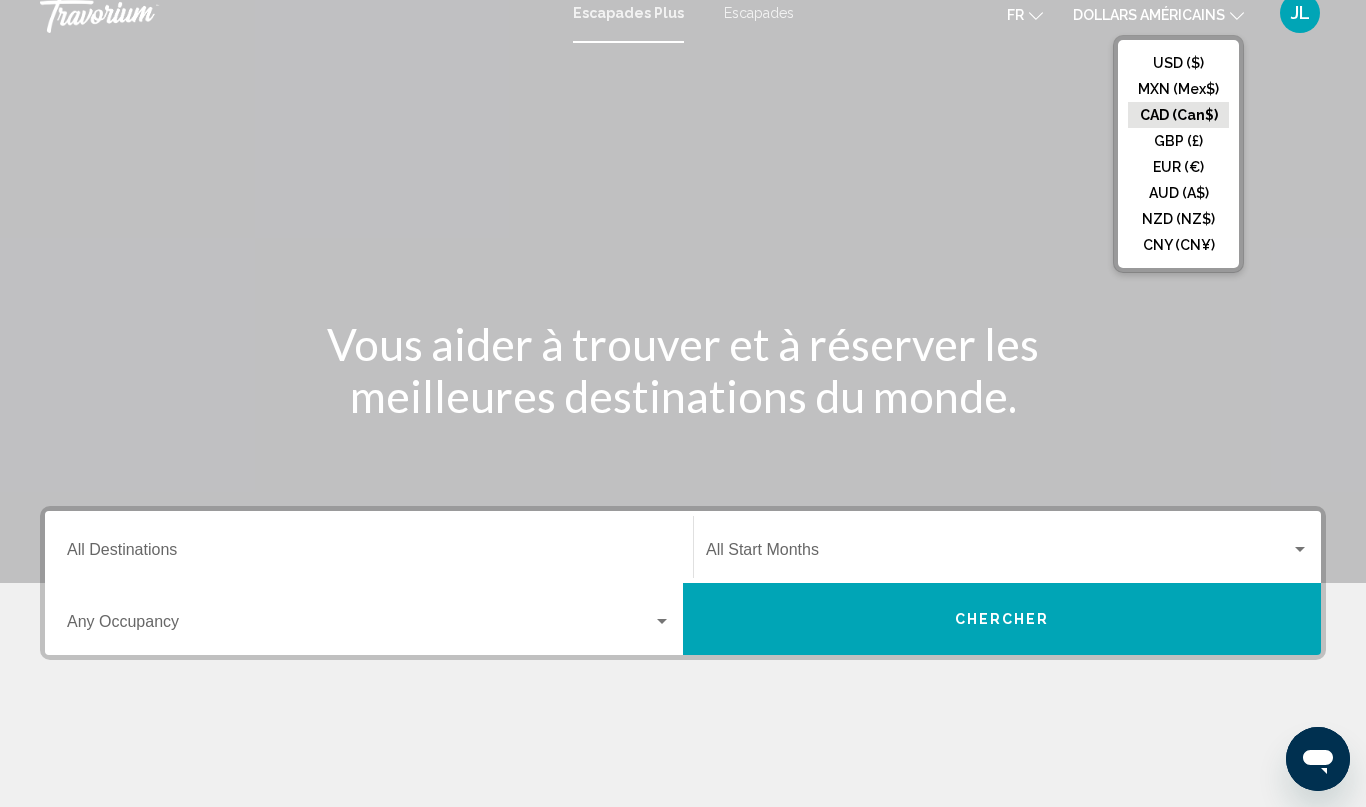 click on "CAD (Can$)" 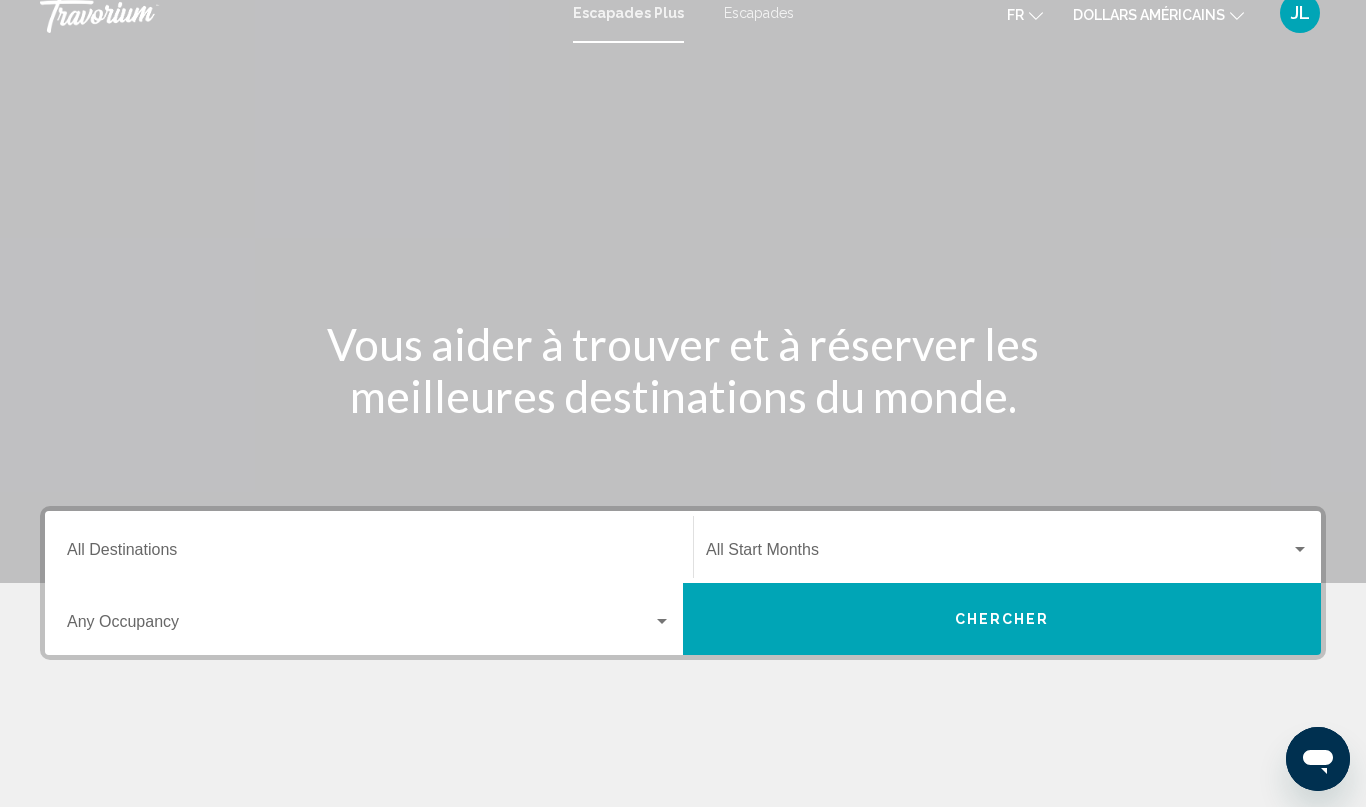 click on "dollars américains
USD ($) MXN (Mex$) CAD (Can$) GBP (£) EUR (€) AUD (A$) NZD (NZ$) CNY (CN¥)" 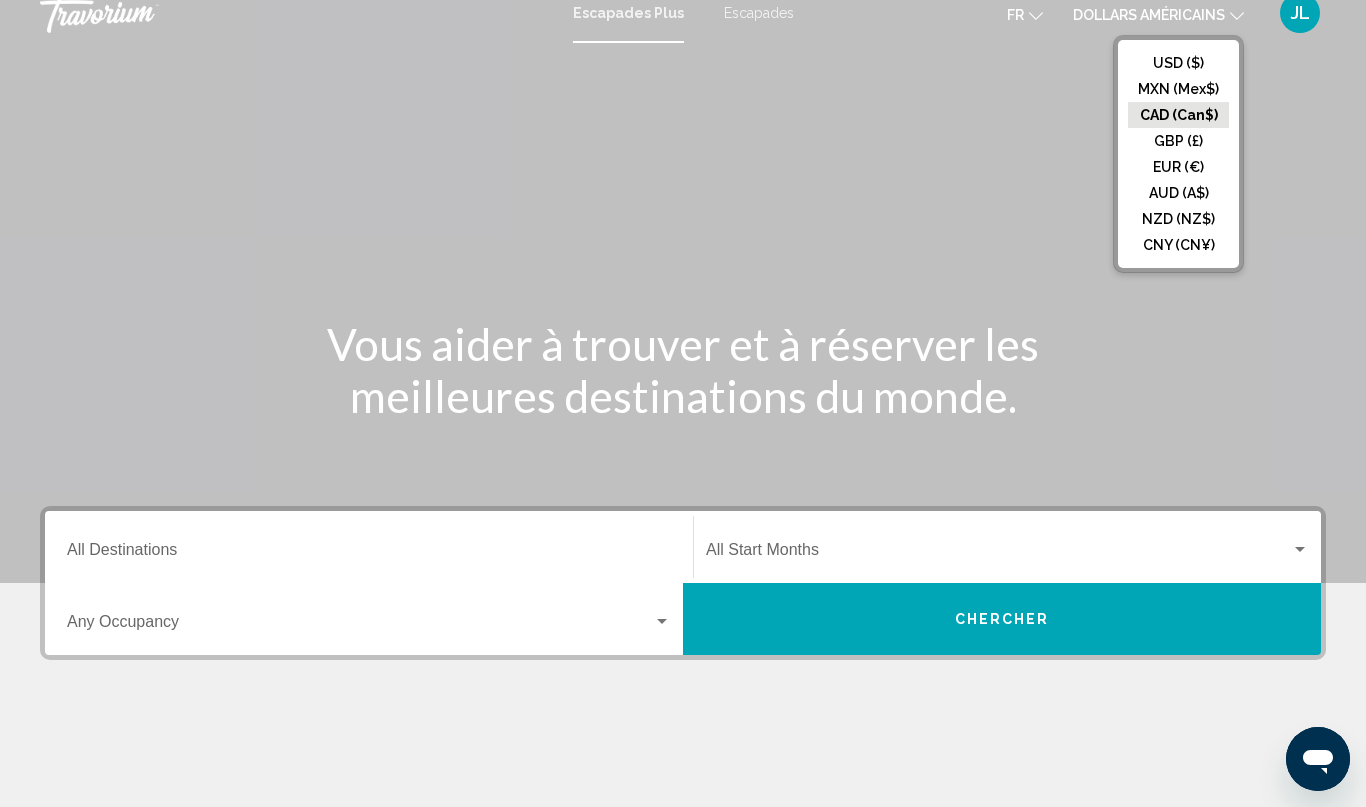click on "CAD (Can$)" 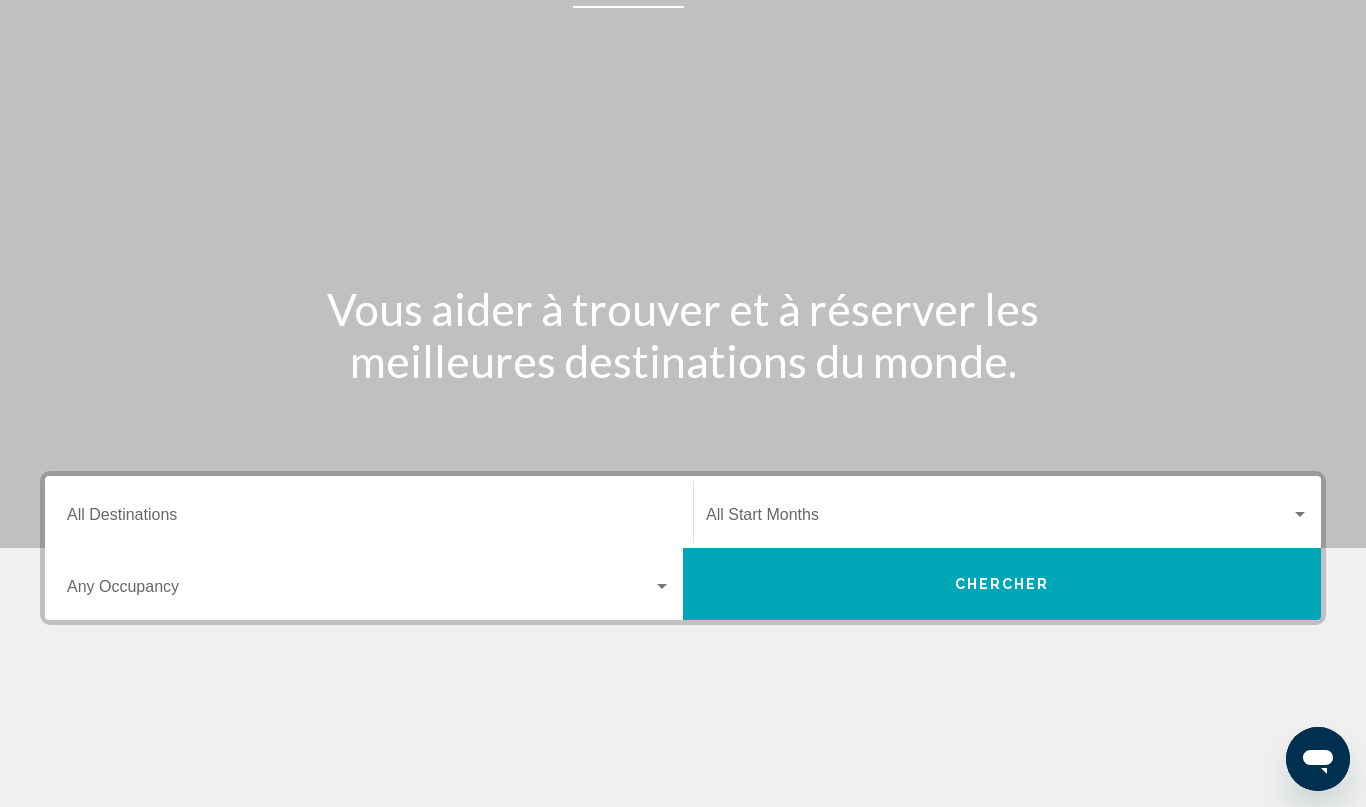 scroll, scrollTop: 53, scrollLeft: 0, axis: vertical 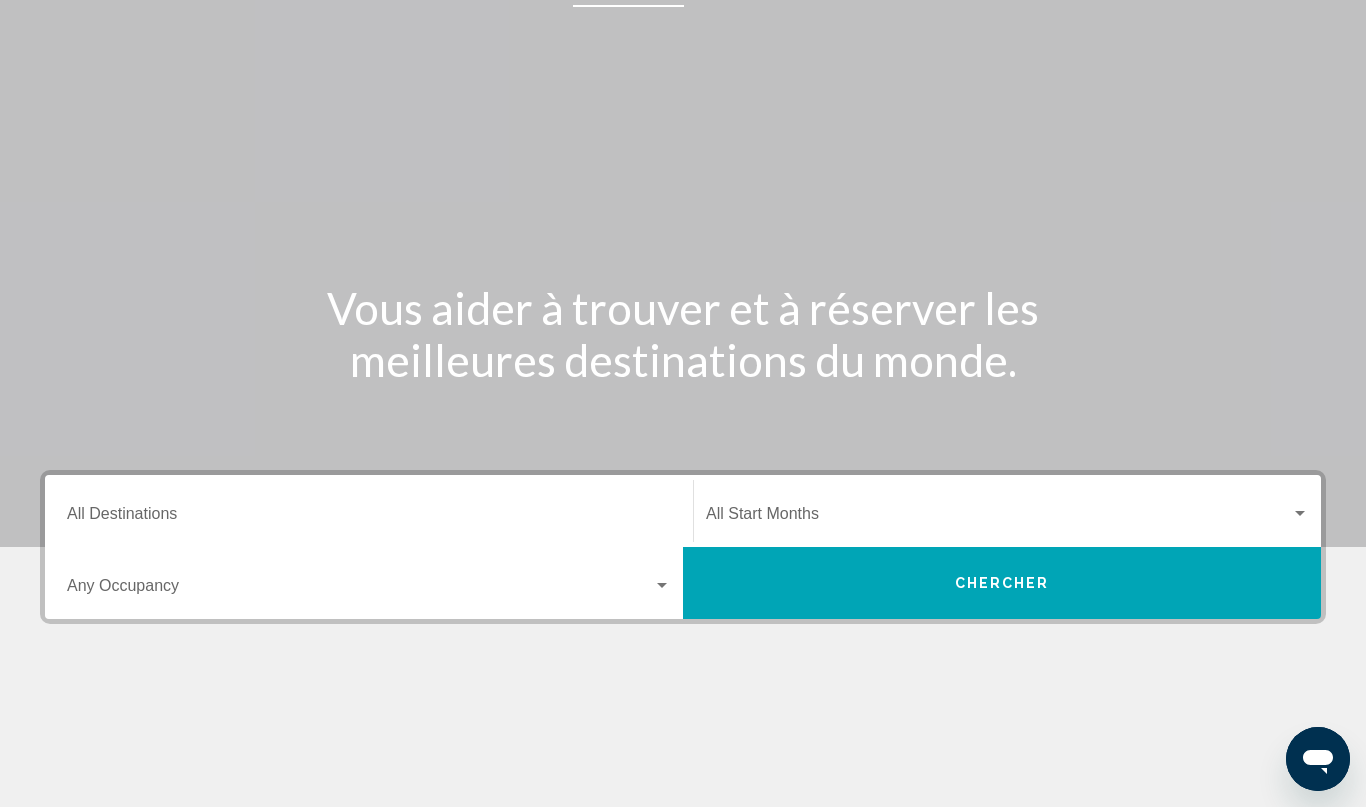 click on "Destination All Destinations" at bounding box center [369, 518] 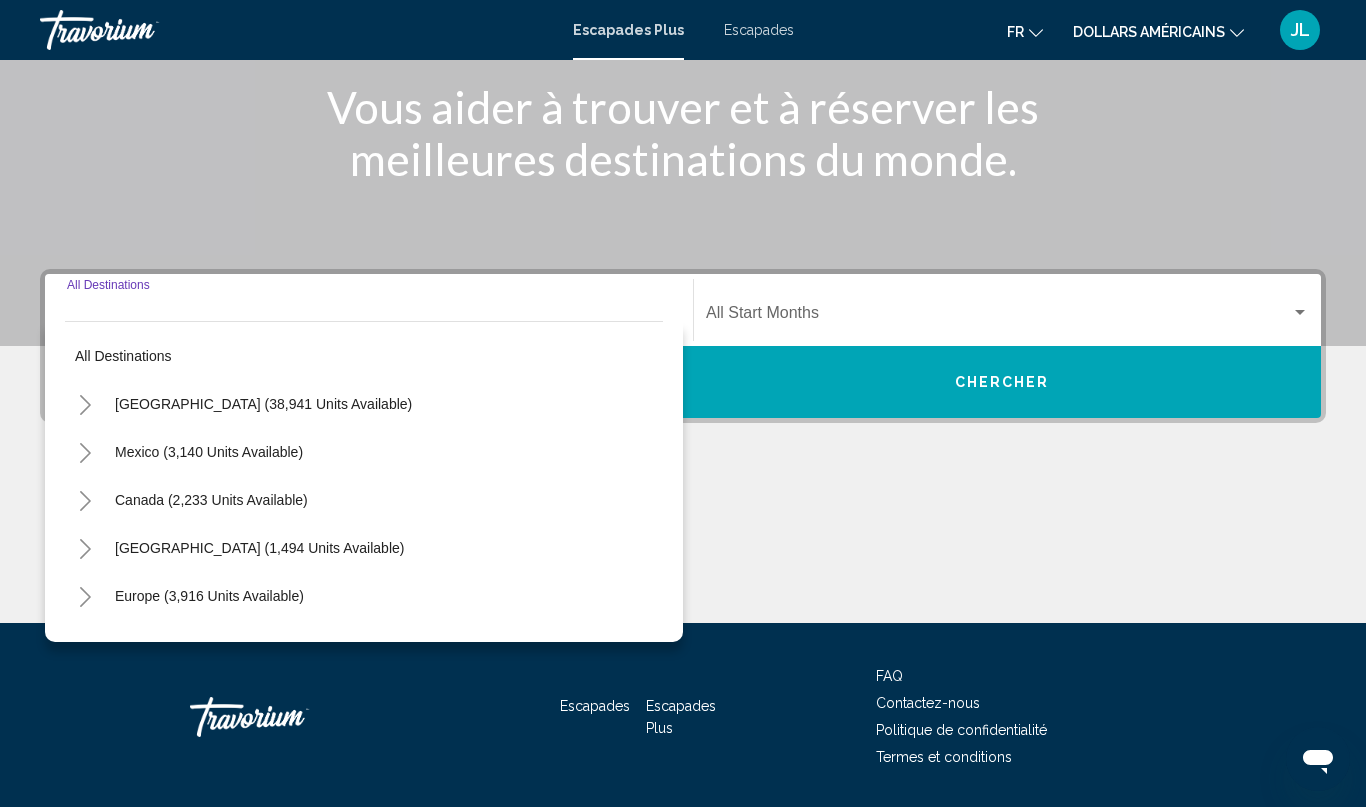 scroll, scrollTop: 315, scrollLeft: 0, axis: vertical 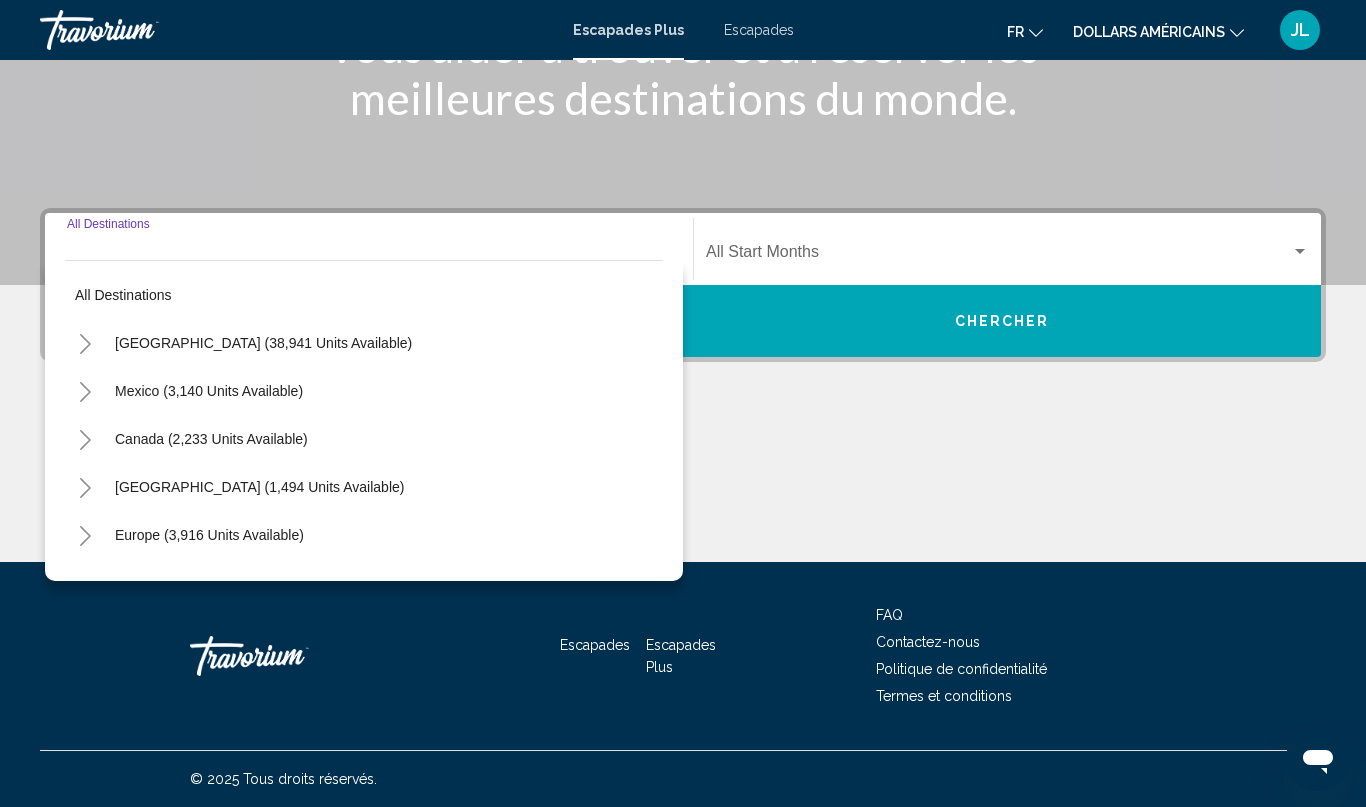click on "Europe (3,916 units available)" at bounding box center [208, 583] 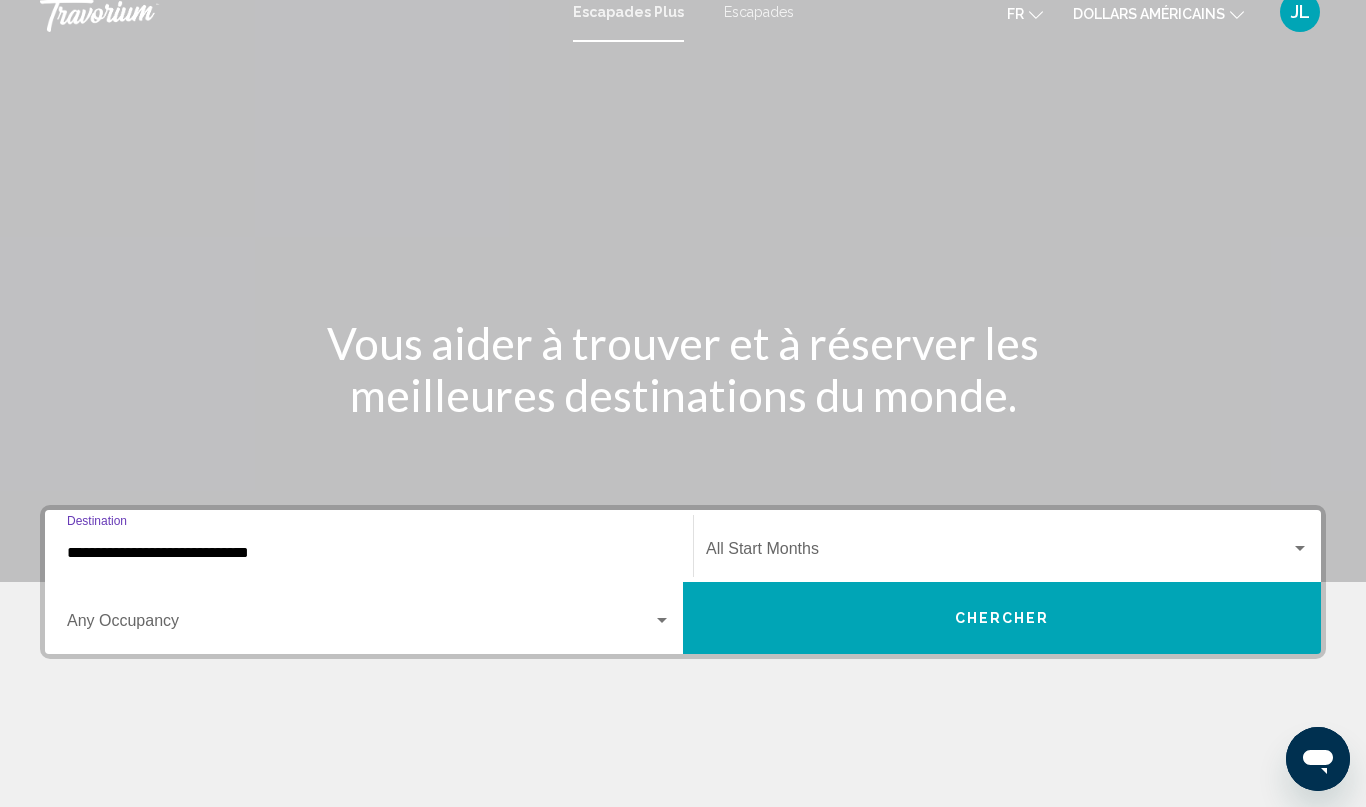 scroll, scrollTop: 0, scrollLeft: 0, axis: both 